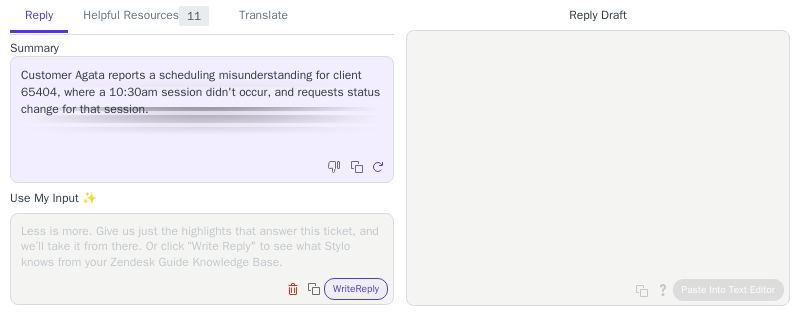 scroll, scrollTop: 0, scrollLeft: 0, axis: both 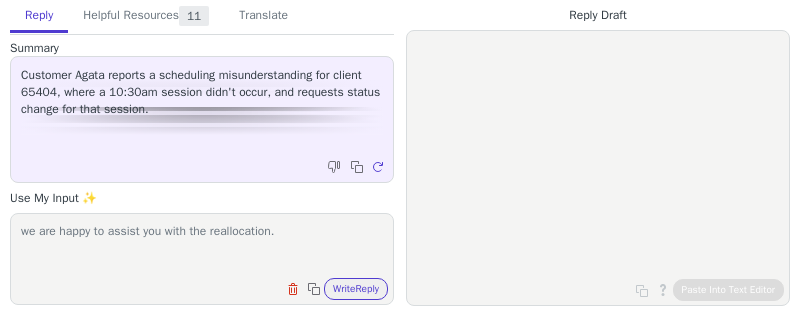 paste on "Our clinical team have been looking into this." 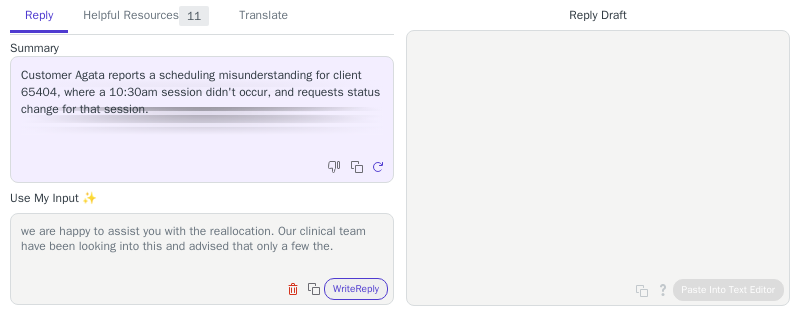 scroll, scrollTop: 0, scrollLeft: 0, axis: both 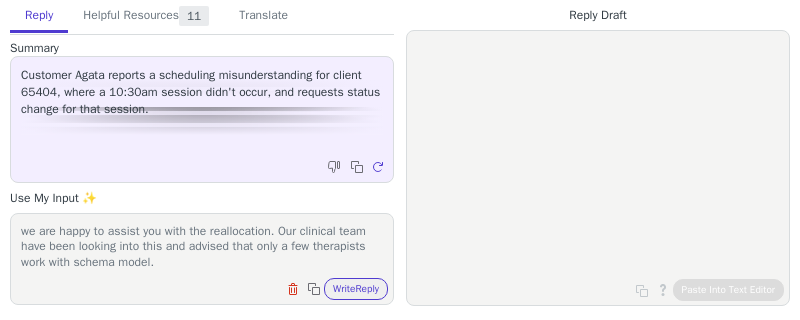 type on "we are happy to assist you with the reallocation. Our clinical team have been looking into this and advised that only a few therapists work with schema model." 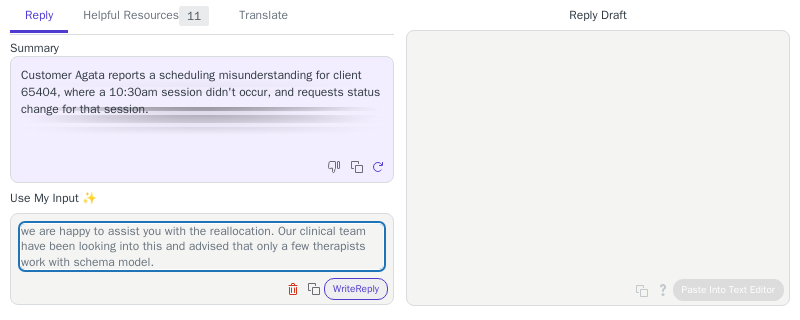 click on "we are happy to assist you with the reallocation. Our clinical team have been looking into this and advised that only a few therapists work with schema model. Clear field Copy to clipboard Write  Reply" at bounding box center [202, 259] 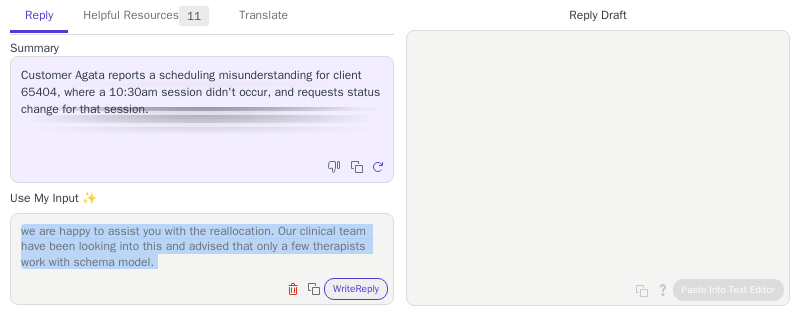 click on "we are happy to assist you with the reallocation. Our clinical team have been looking into this and advised that only a few therapists work with schema model. Clear field Copy to clipboard Write  Reply" at bounding box center [202, 259] 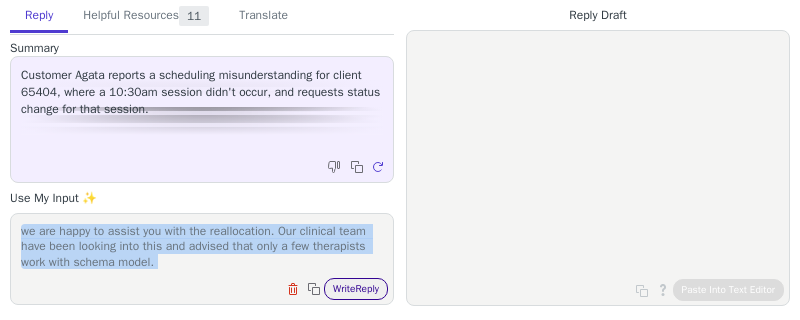 click on "Write  Reply" at bounding box center (356, 289) 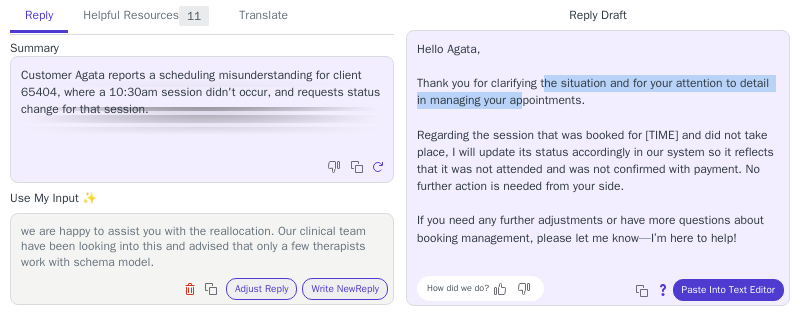 drag, startPoint x: 558, startPoint y: 76, endPoint x: 566, endPoint y: 112, distance: 36.878178 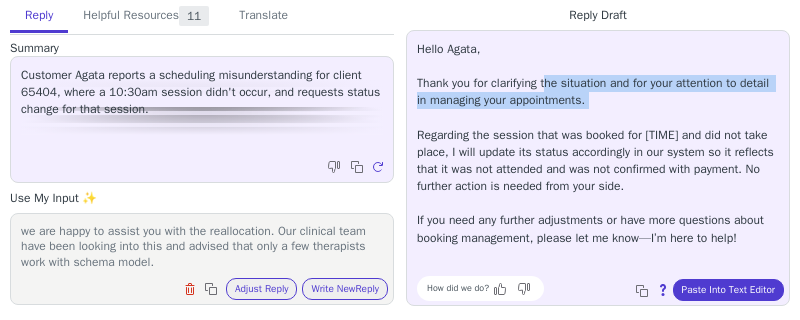 click on "Hello Agata, Thank you for clarifying the situation and for your attention to detail in managing your appointments. Regarding the session that was booked for 10:30am and did not take place, I will update its status accordingly in our system so it reflects that it was not attended and was not confirmed with payment. No further action is needed from your side. If you need any further adjustments or have more questions about booking management, please let me know—I’m here to help!" at bounding box center [598, 144] 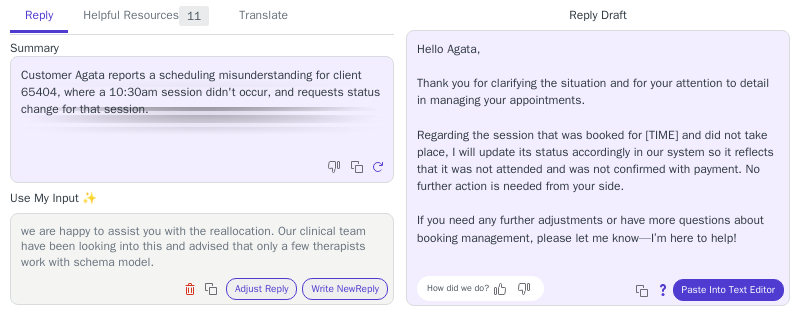 drag, startPoint x: 747, startPoint y: 194, endPoint x: 632, endPoint y: 131, distance: 131.1259 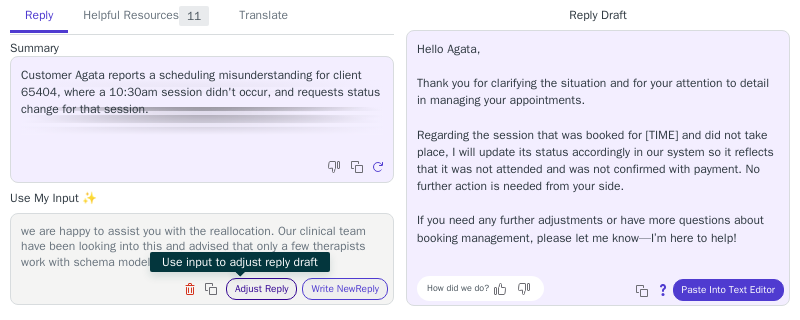 click on "Adjust Reply" at bounding box center [262, 289] 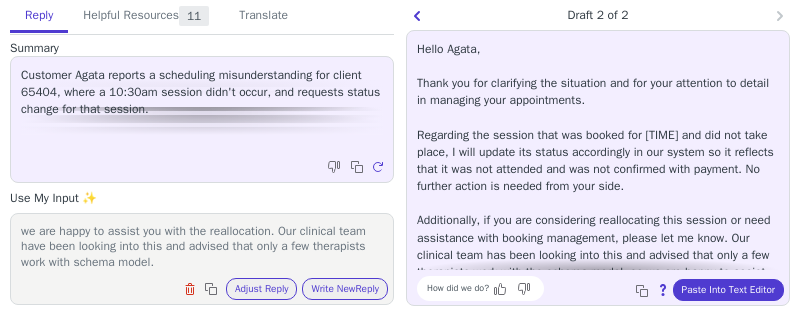 click on "How did we do?" at bounding box center (480, 288) 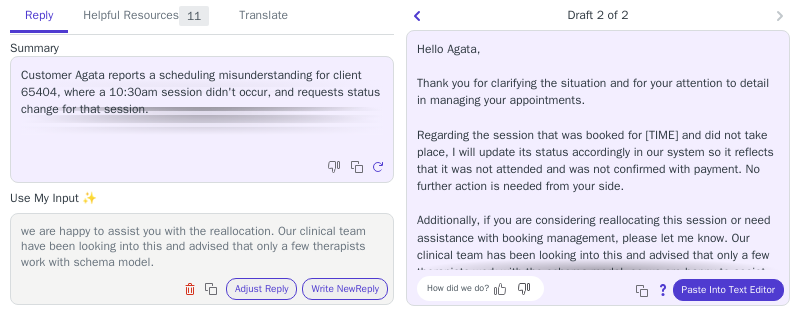 click at bounding box center [502, 288] 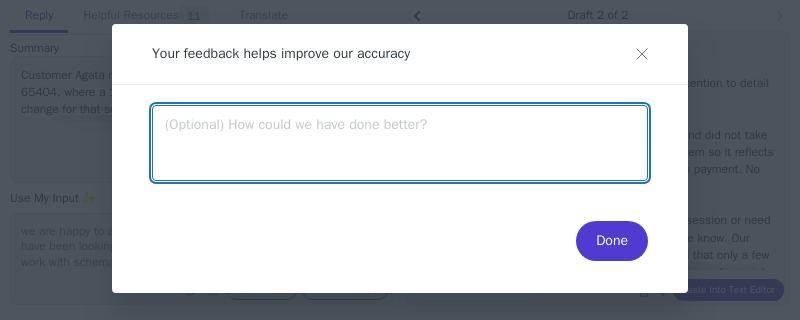 click at bounding box center (400, 143) 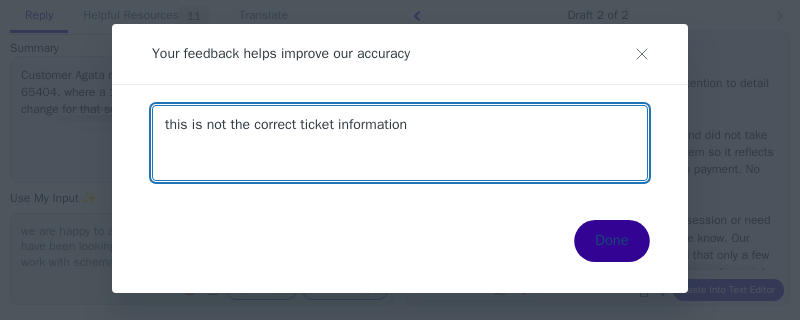 type on "this is not the correct ticket information" 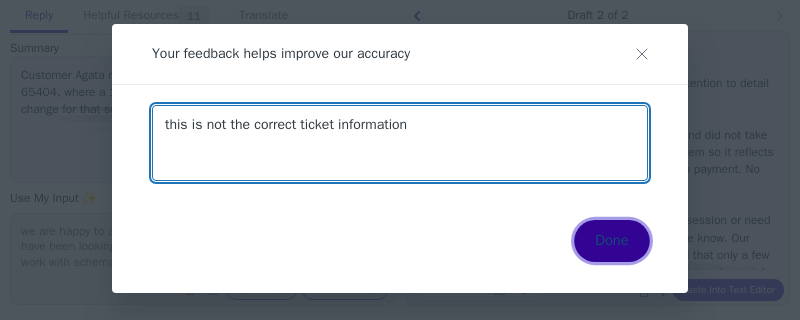 click on "Done" at bounding box center (611, 241) 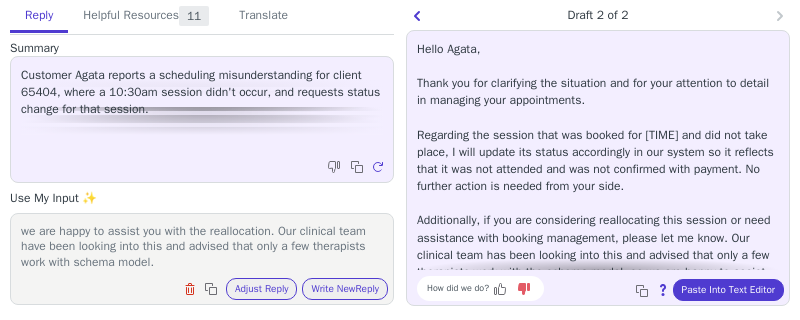 scroll, scrollTop: 0, scrollLeft: 0, axis: both 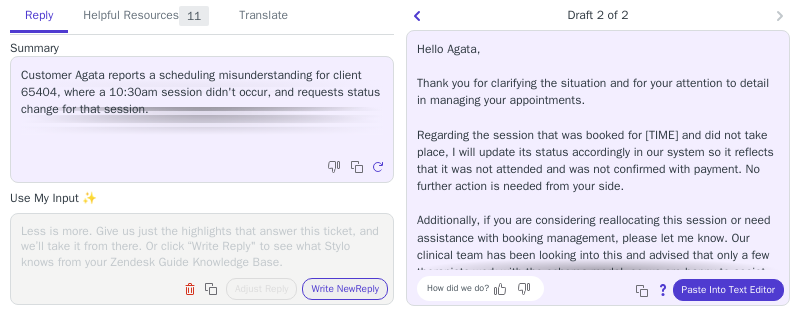 type 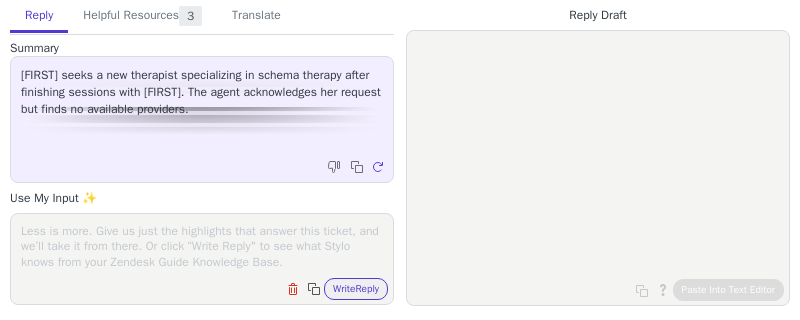 scroll, scrollTop: 0, scrollLeft: 0, axis: both 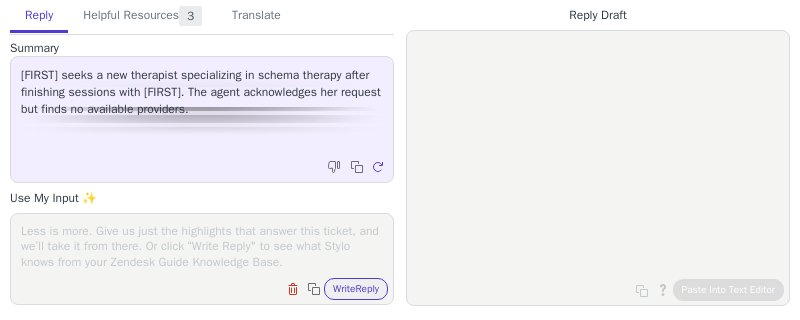 click at bounding box center (202, 246) 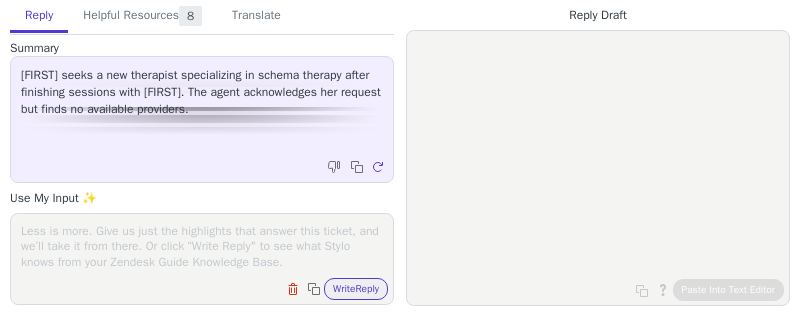 paste on "we are happy to assist you with the reallocation. Our clinical team have been looking into this and advised that only a few therapists work with schema model." 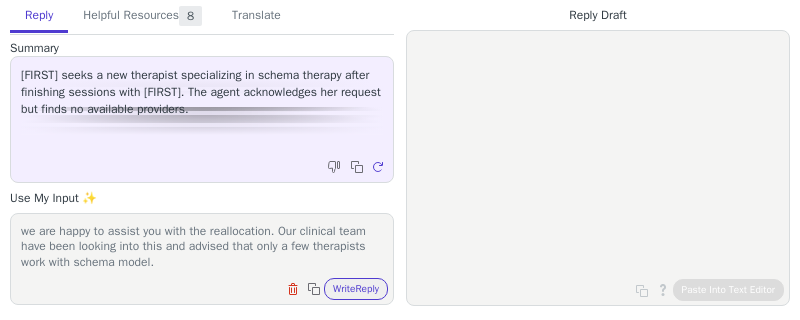 scroll, scrollTop: 0, scrollLeft: 0, axis: both 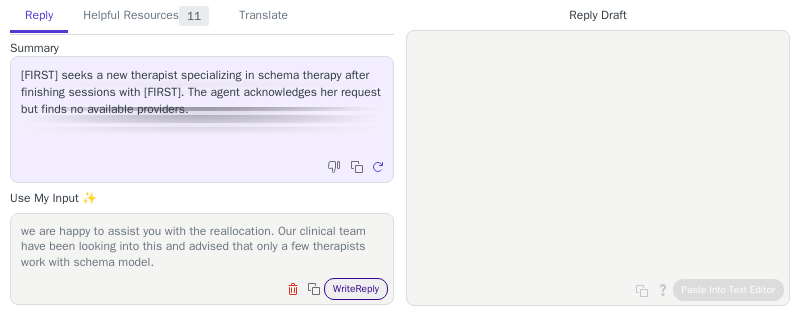 type on "we are happy to assist you with the reallocation. Our clinical team have been looking into this and advised that only a few therapists work with schema model." 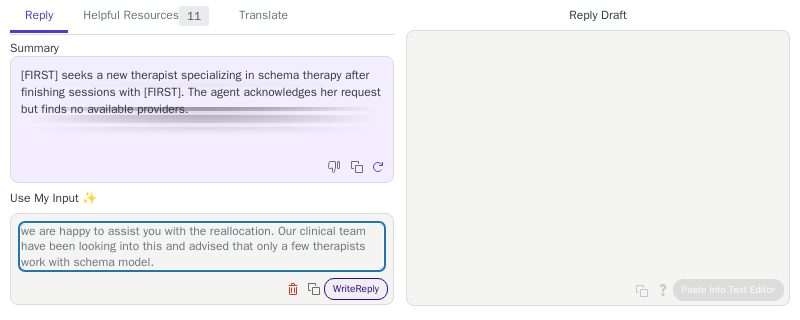 click on "Write  Reply" at bounding box center (356, 289) 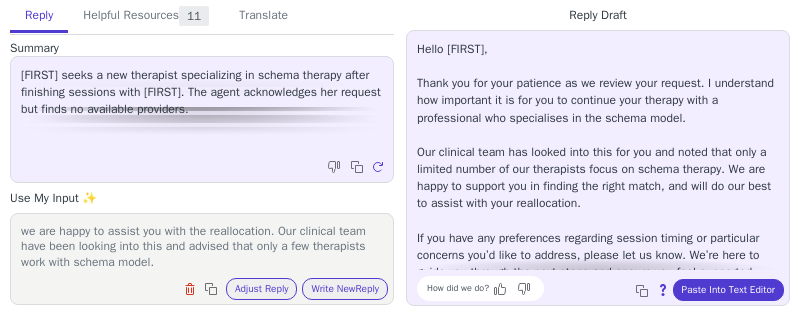 scroll, scrollTop: 13, scrollLeft: 0, axis: vertical 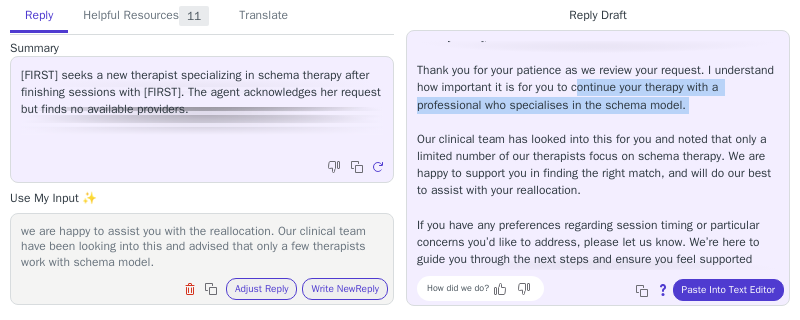 drag, startPoint x: 655, startPoint y: 85, endPoint x: 655, endPoint y: 126, distance: 41 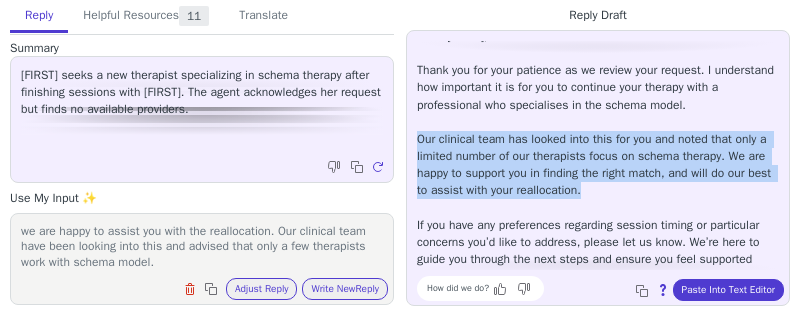 drag, startPoint x: 417, startPoint y: 136, endPoint x: 706, endPoint y: 195, distance: 294.96103 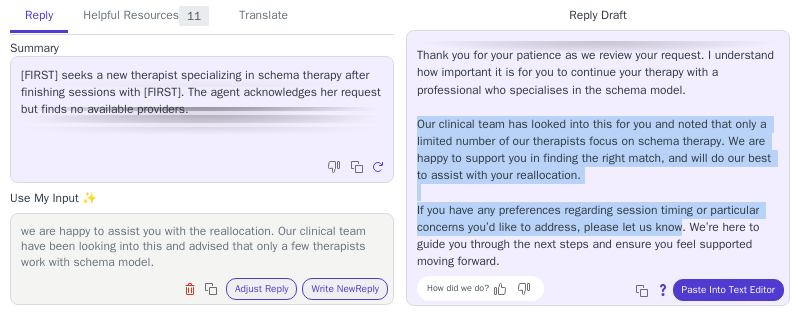 drag, startPoint x: 754, startPoint y: 227, endPoint x: 410, endPoint y: 124, distance: 359.0891 